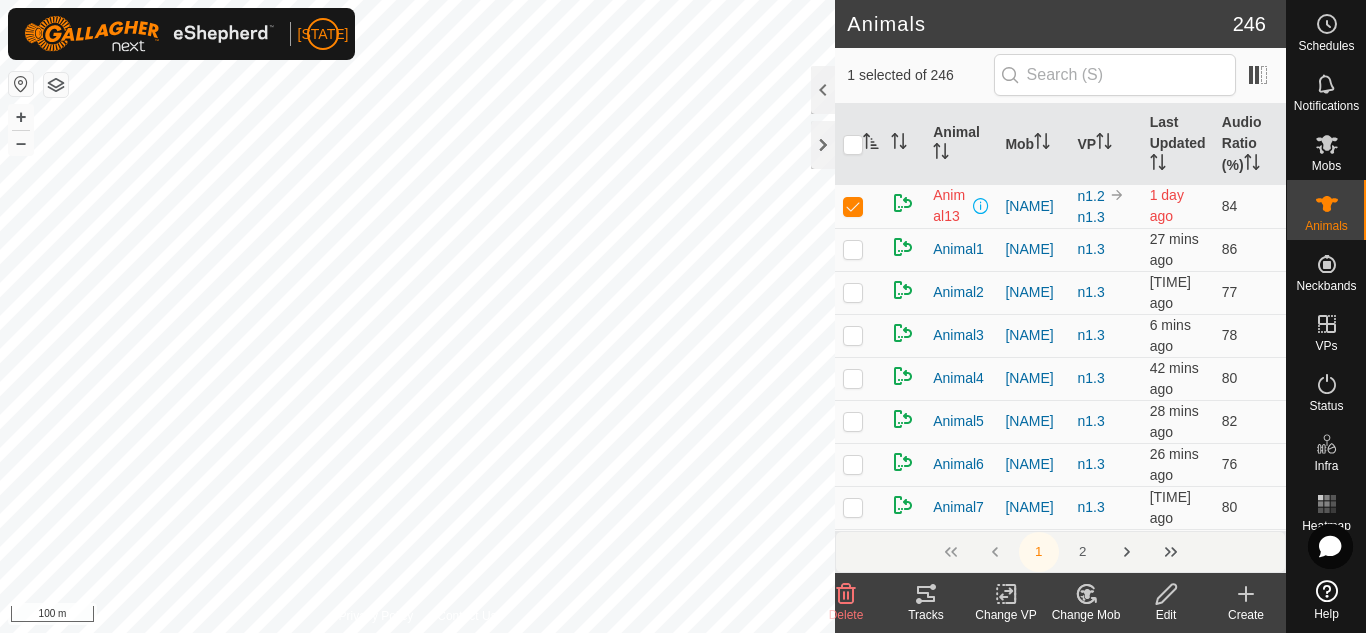 scroll, scrollTop: 0, scrollLeft: 0, axis: both 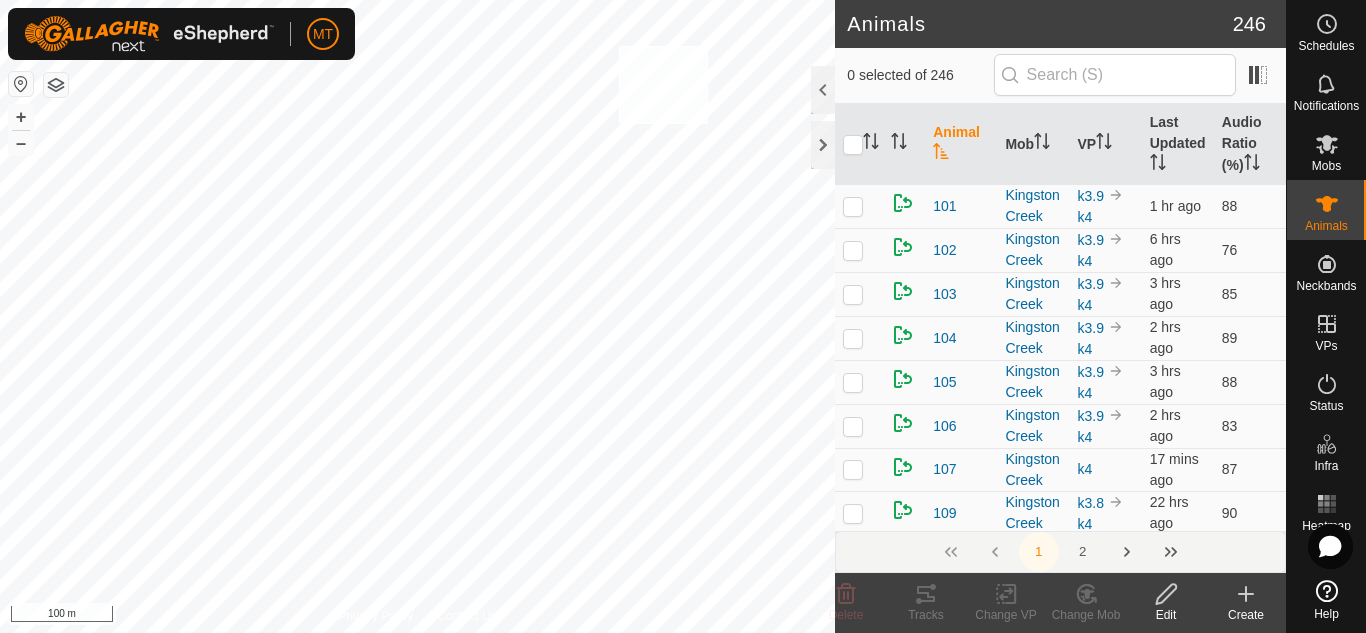 click on "155
2567112026
Kingston Creek
k3.9 + – ⇧ i 100 m" at bounding box center [417, 316] 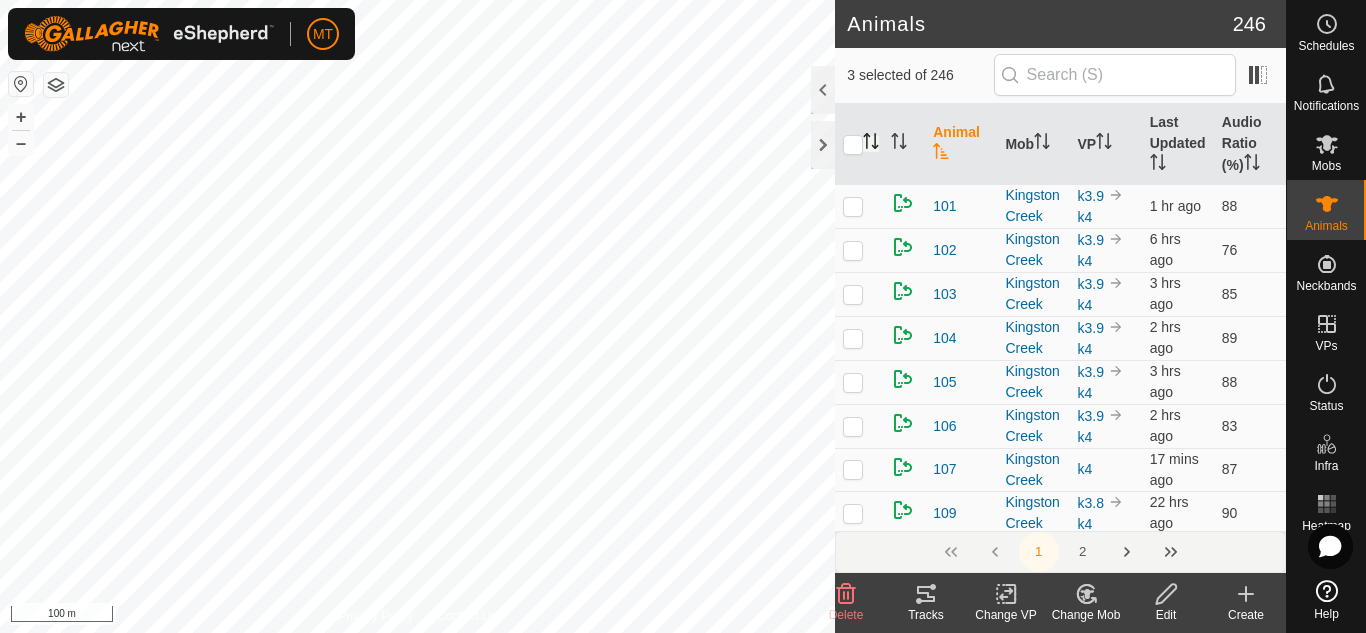 click 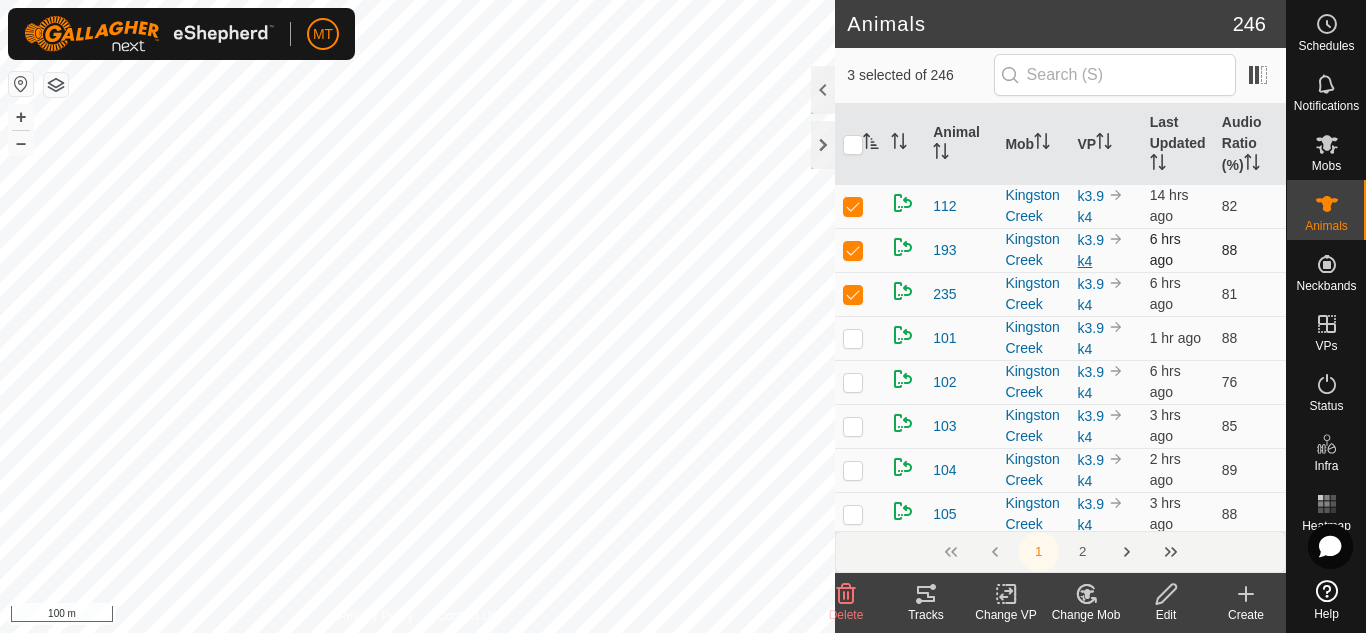 click on "k4" at bounding box center (1085, 261) 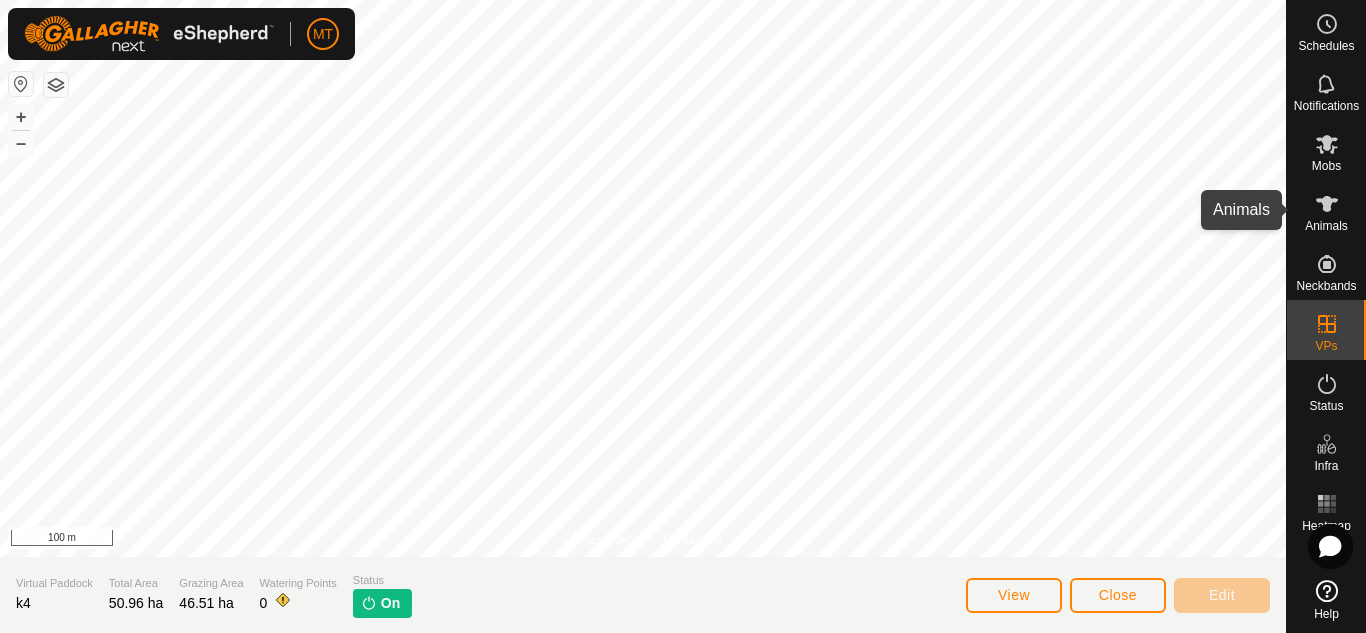 click 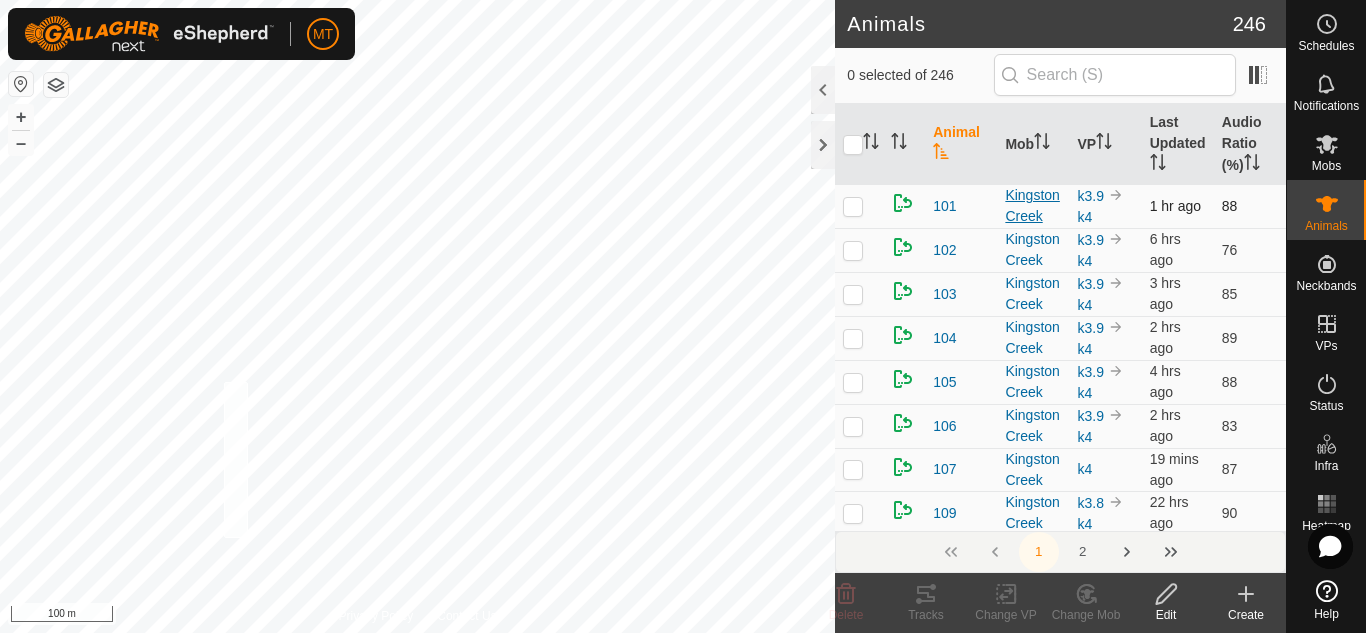 click on "146
3818040101
Kingston Creek
k3.9 + – ⇧ i 100 m" at bounding box center (417, 316) 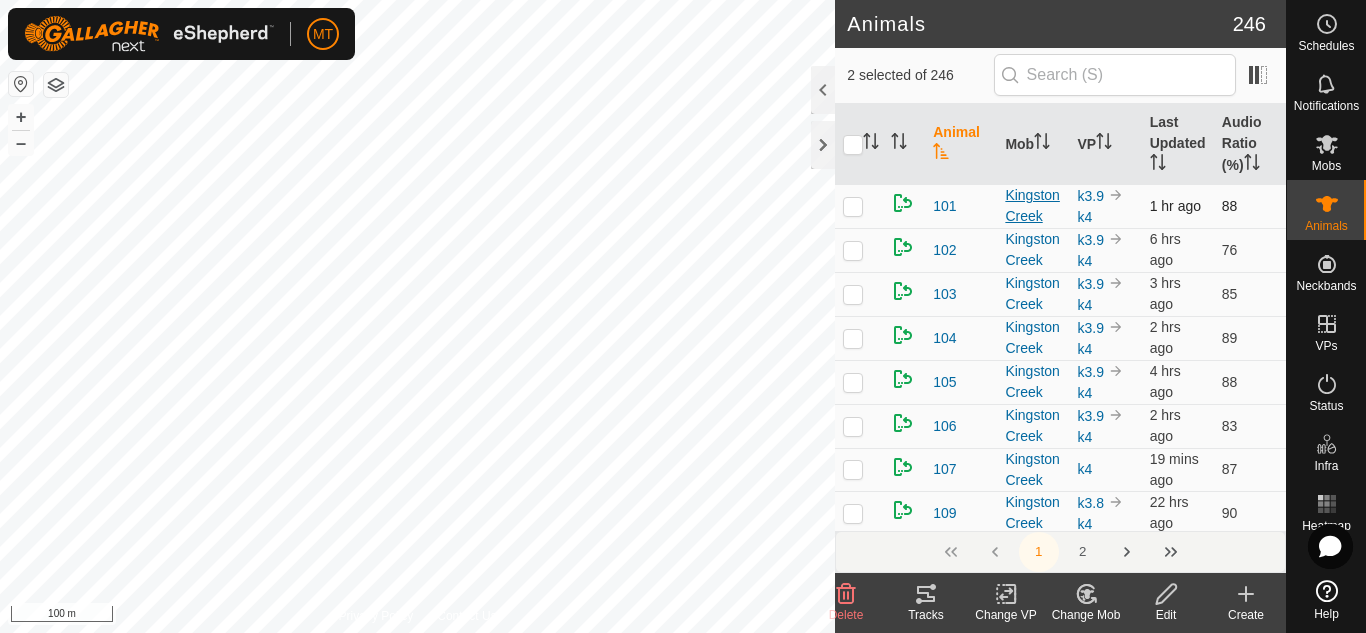 click on "138
2396103380
Kingston Creek
k3.9 + – ⇧ i 100 m" at bounding box center [417, 316] 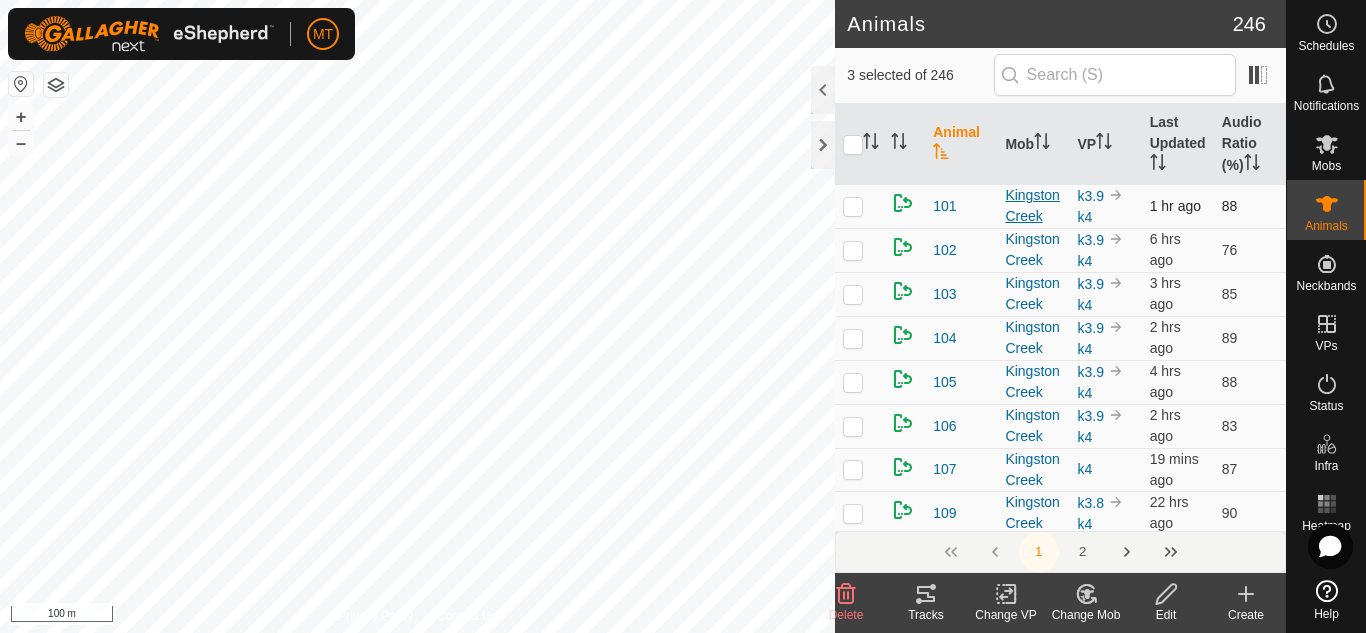 checkbox on "true" 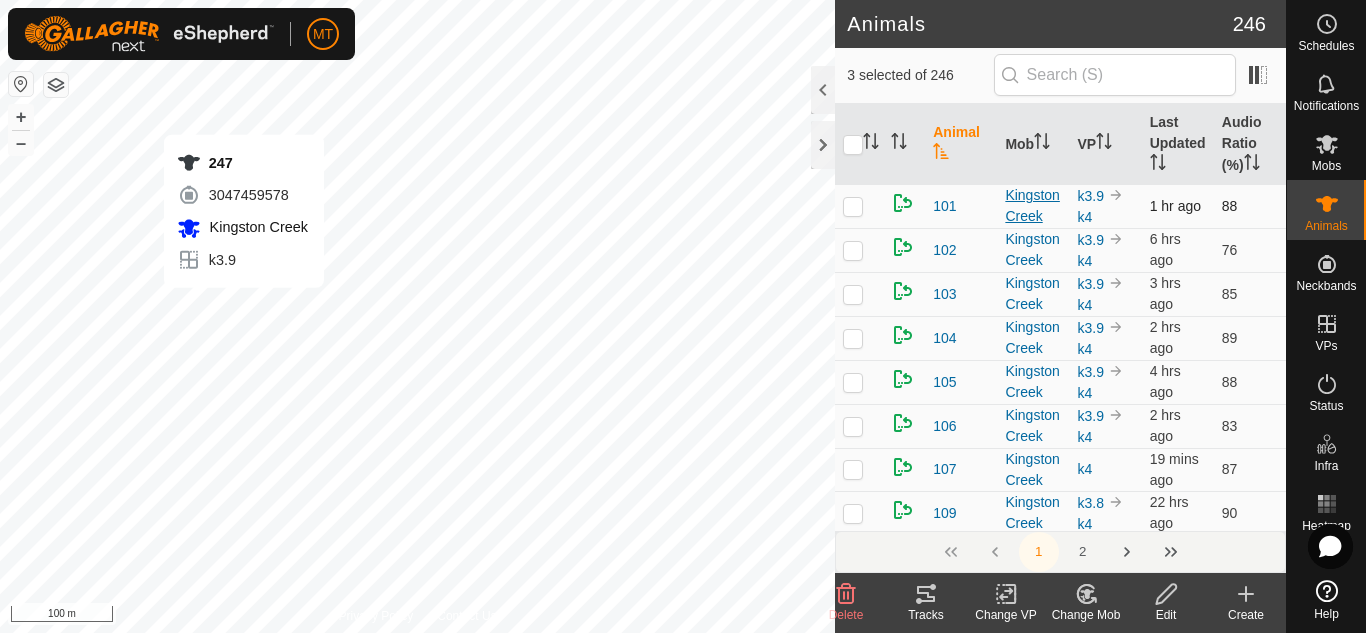 checkbox on "false" 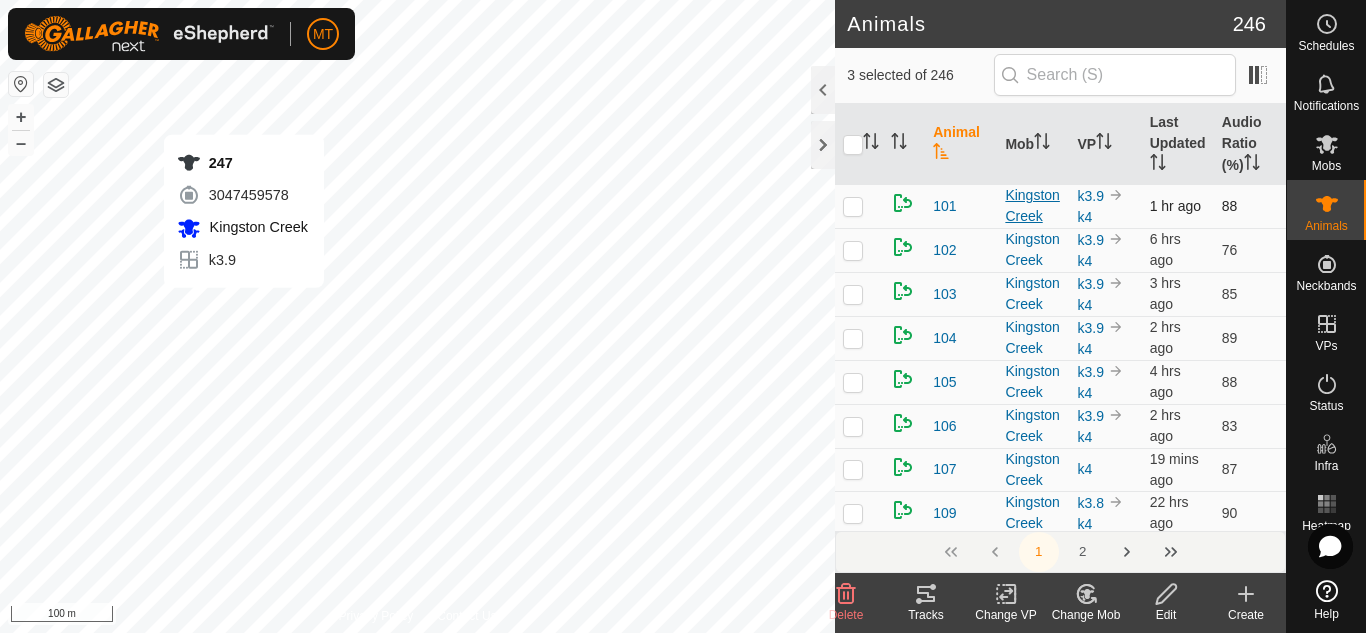 checkbox on "false" 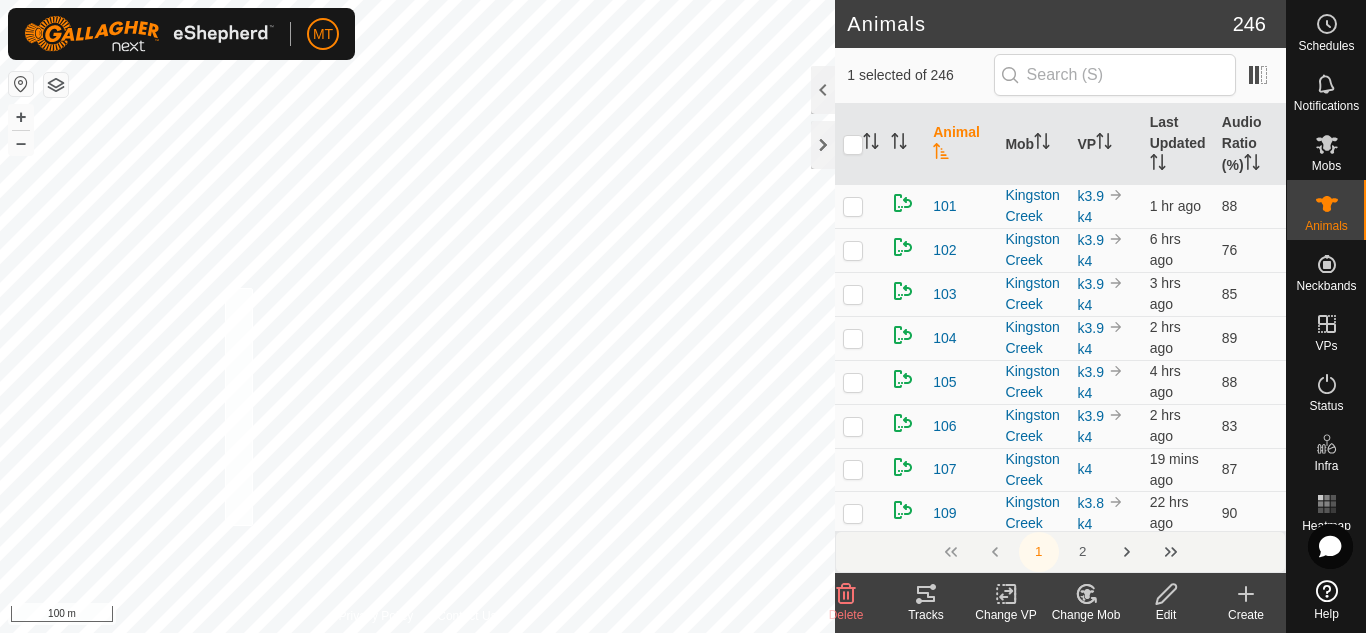 checkbox on "true" 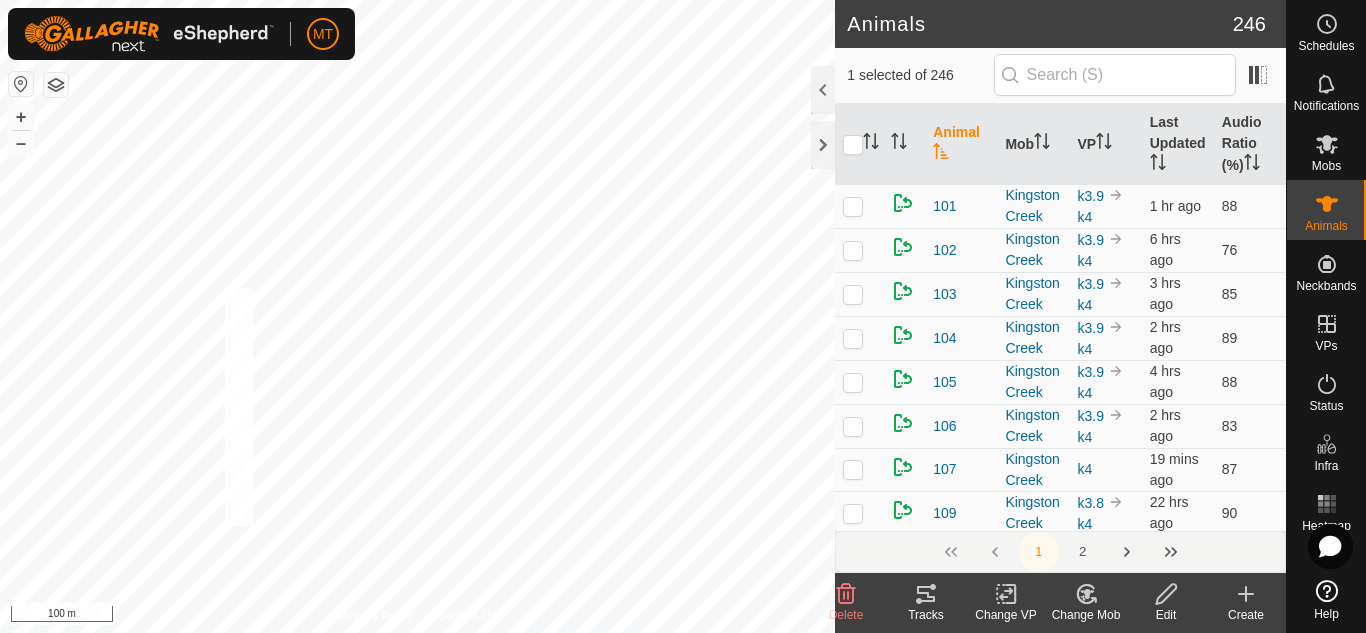 checkbox on "true" 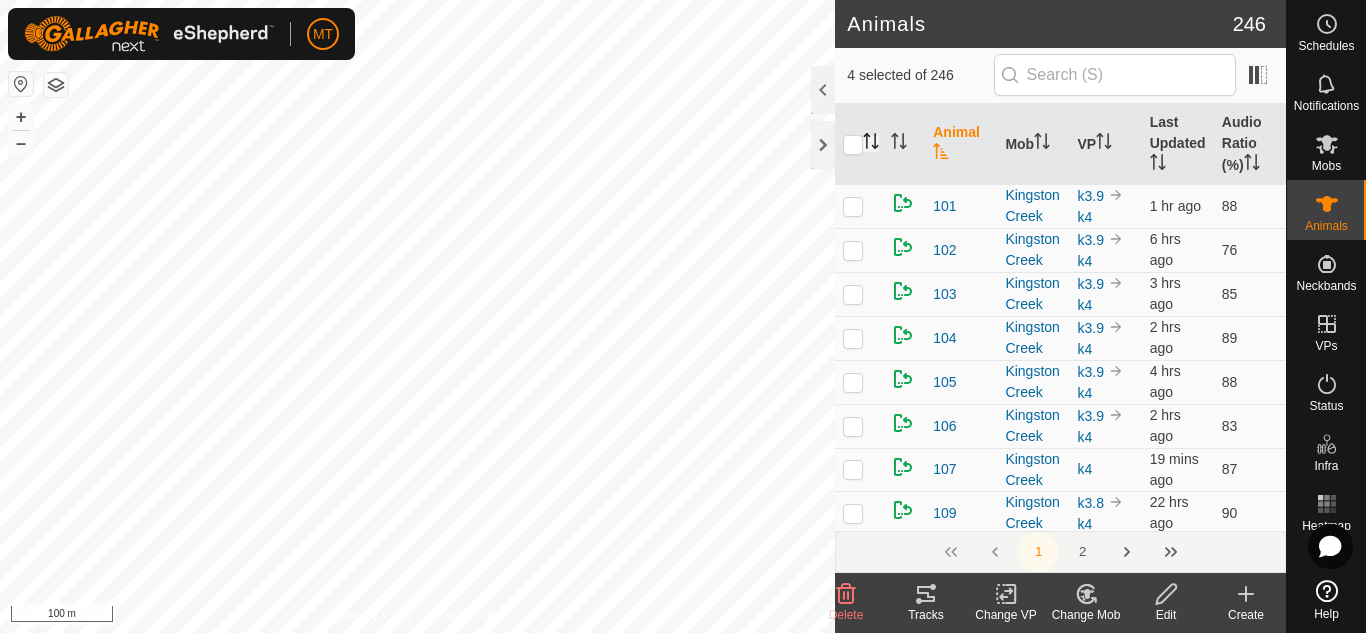click 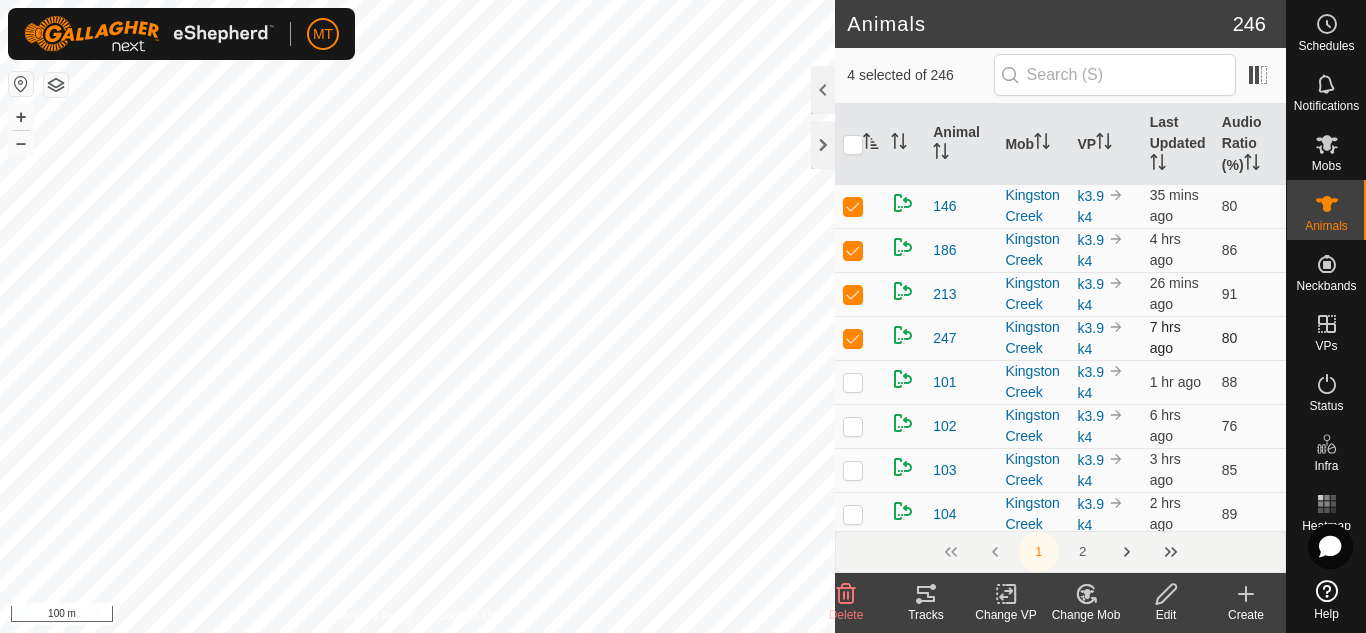 click at bounding box center [853, 338] 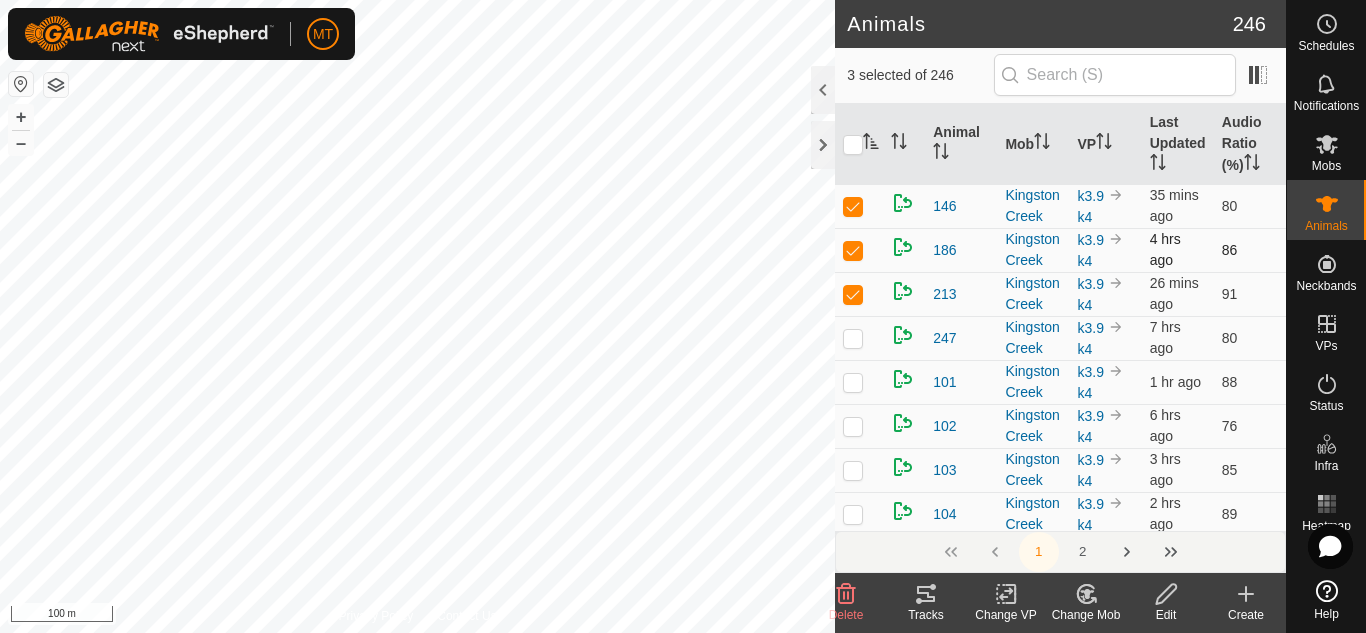 click at bounding box center [853, 250] 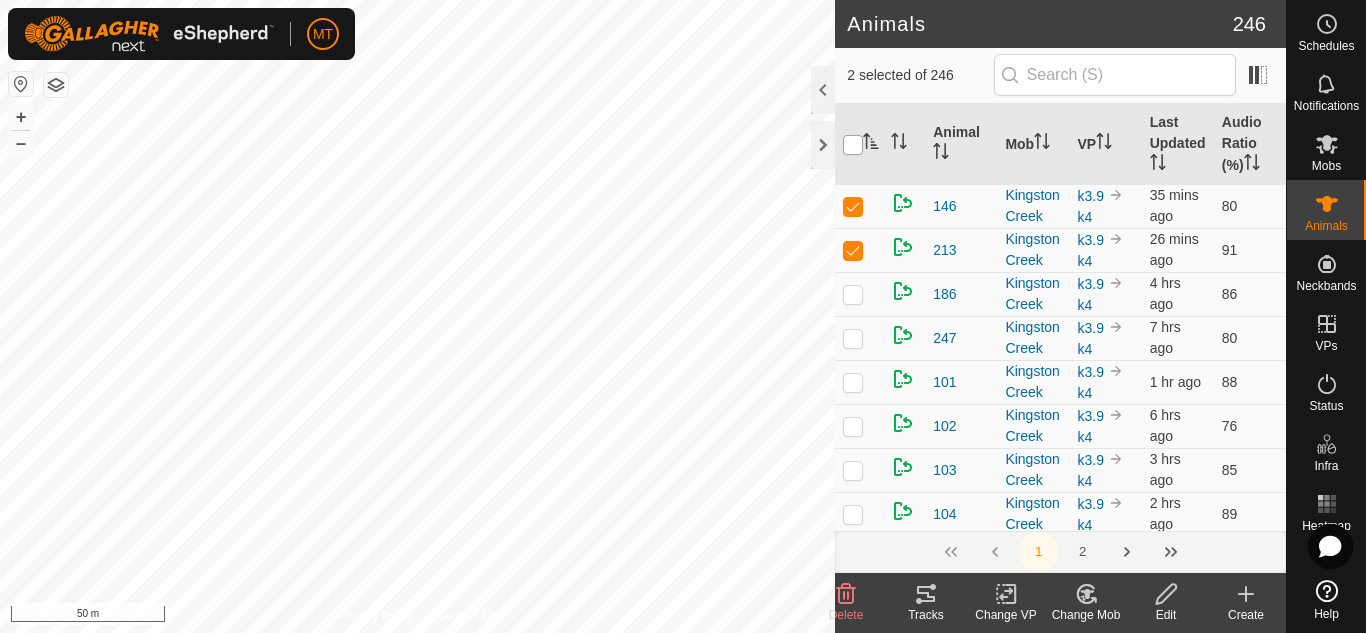 click at bounding box center [853, 145] 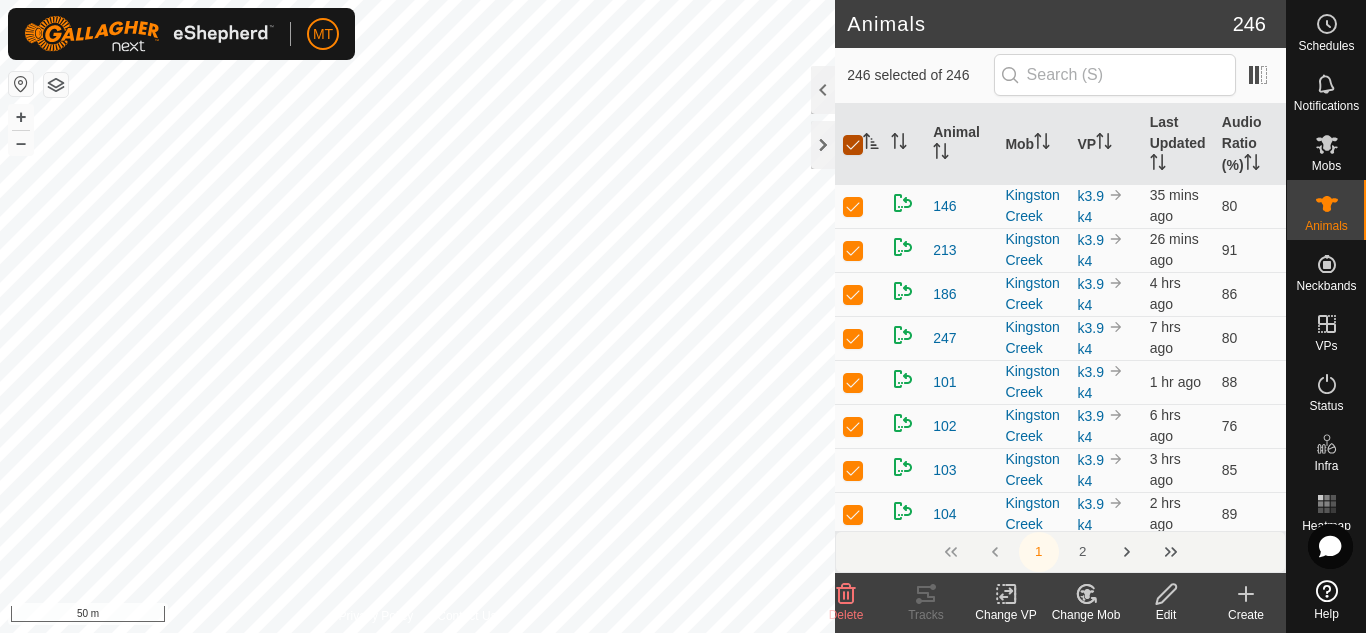 click at bounding box center [853, 145] 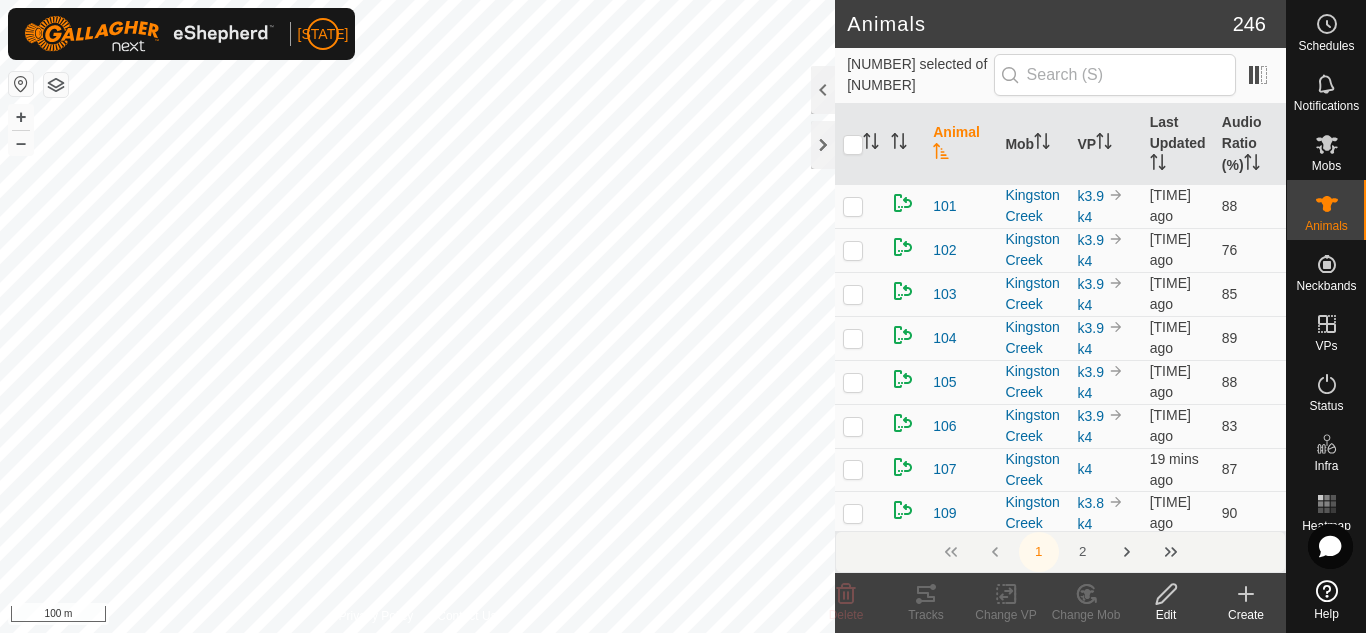 scroll, scrollTop: 0, scrollLeft: 0, axis: both 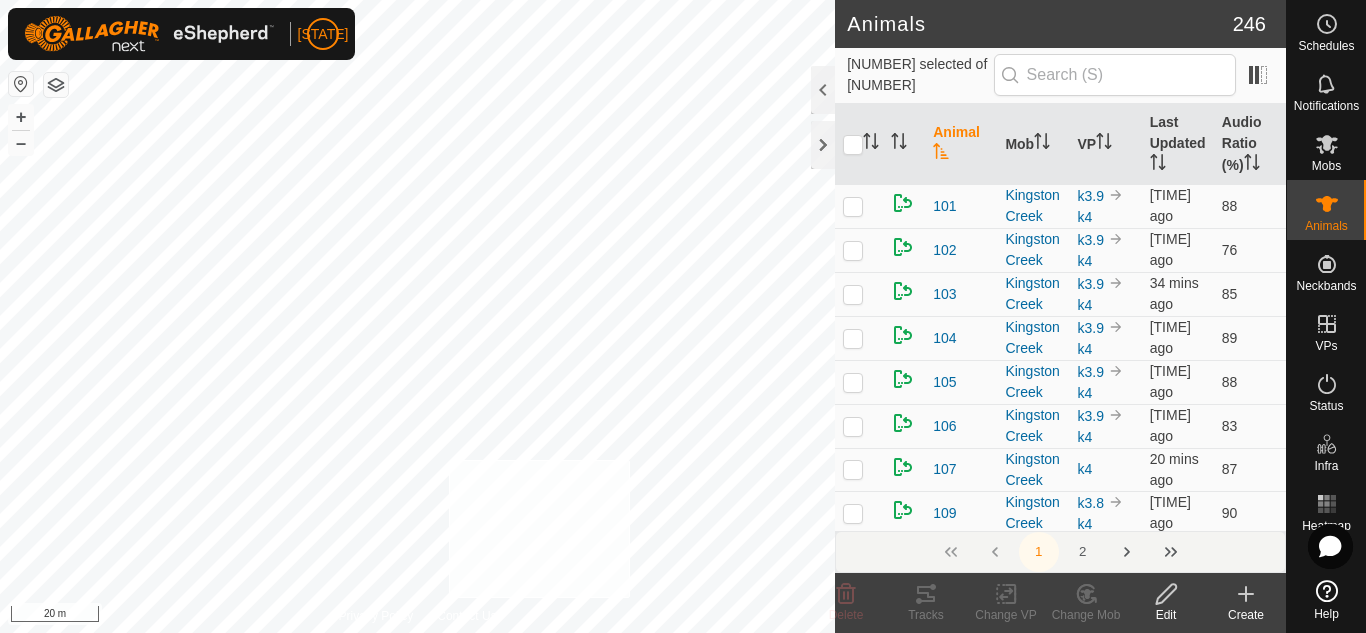checkbox on "true" 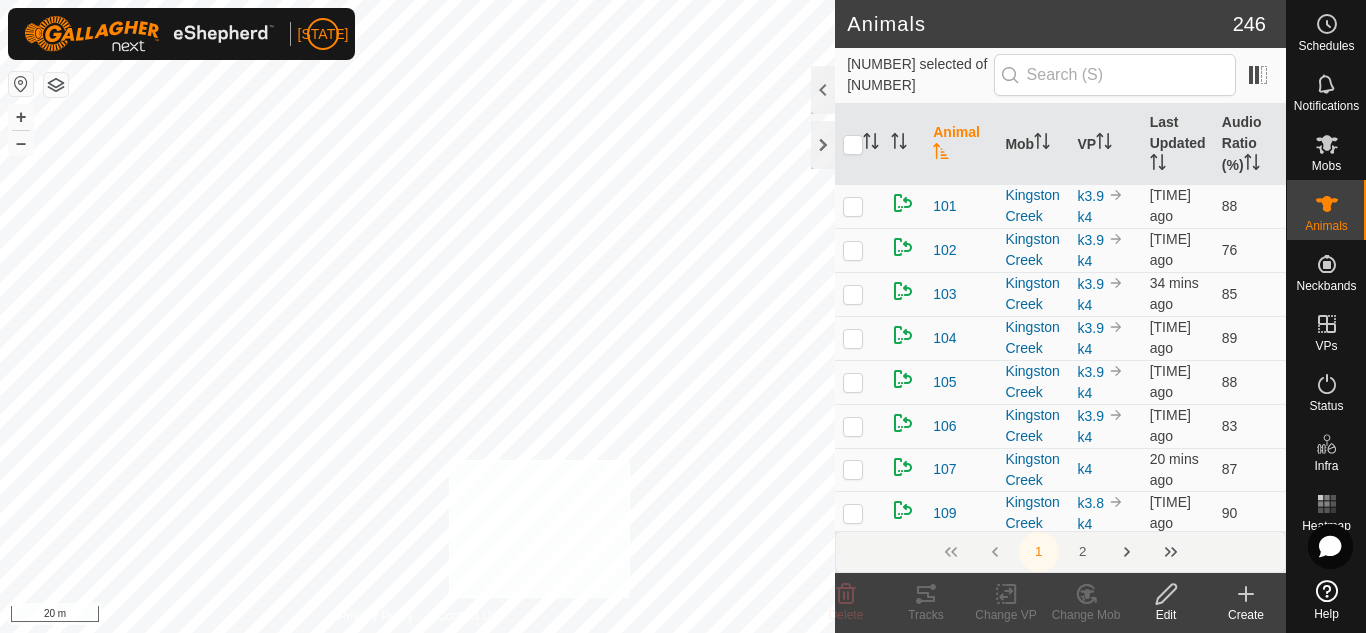 checkbox on "true" 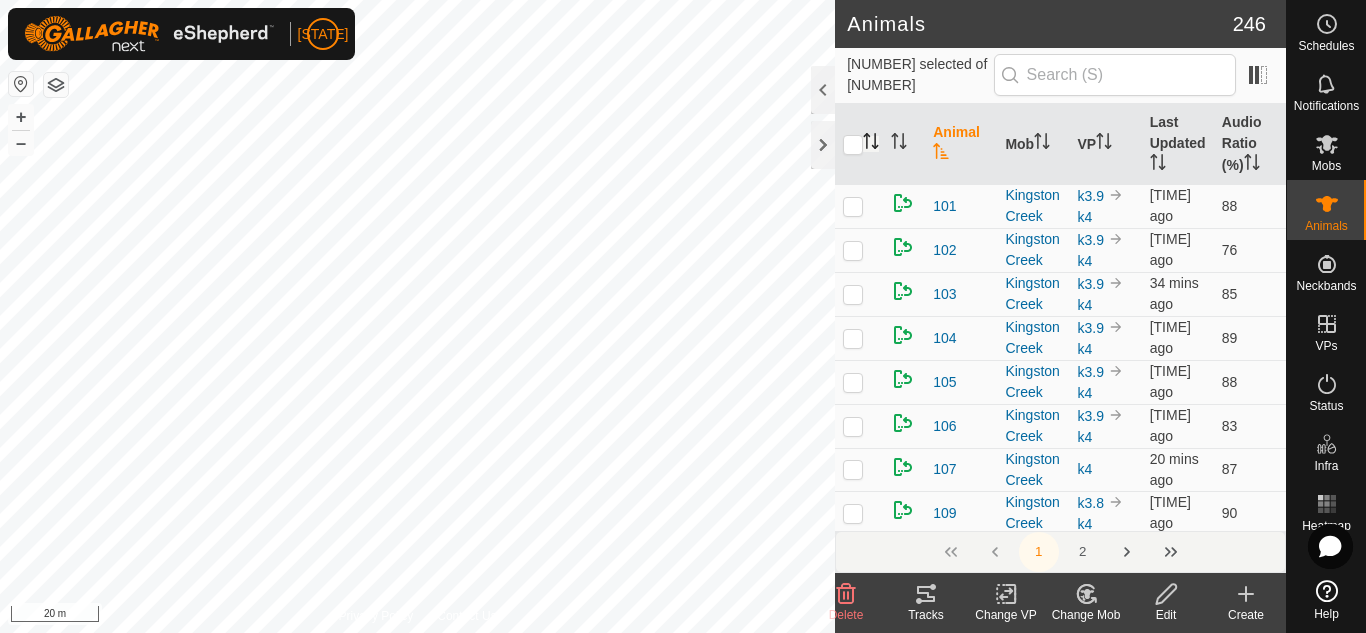 click 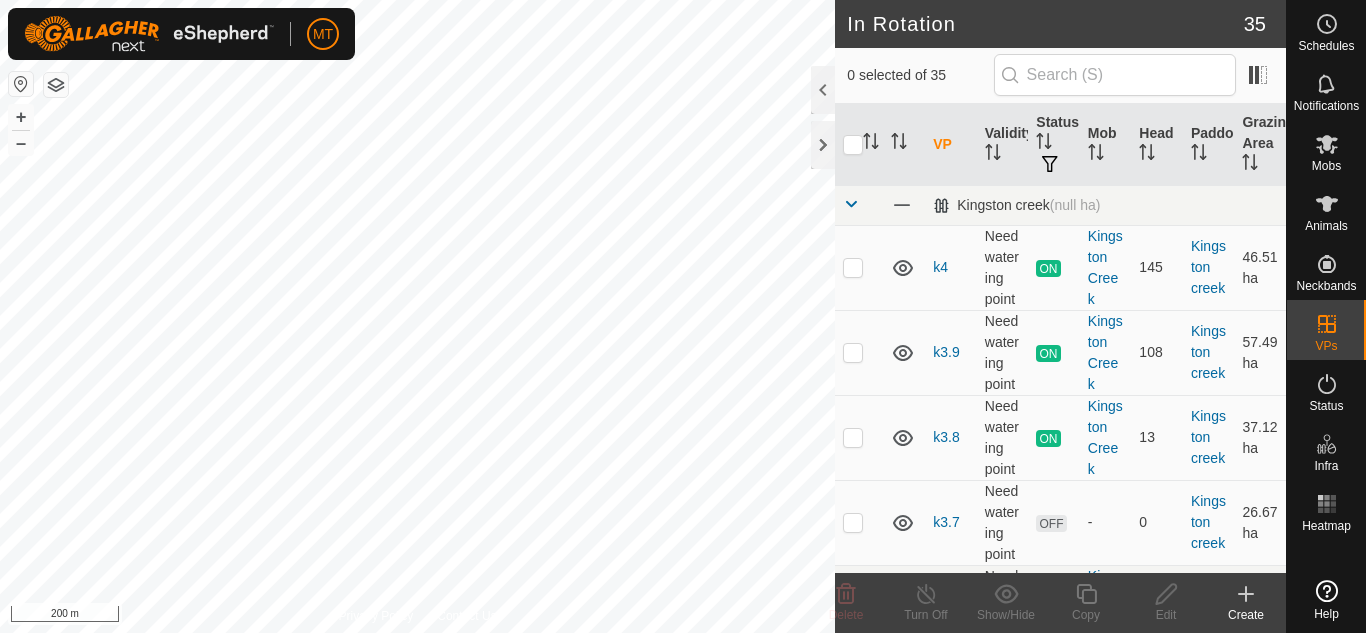 scroll, scrollTop: 0, scrollLeft: 0, axis: both 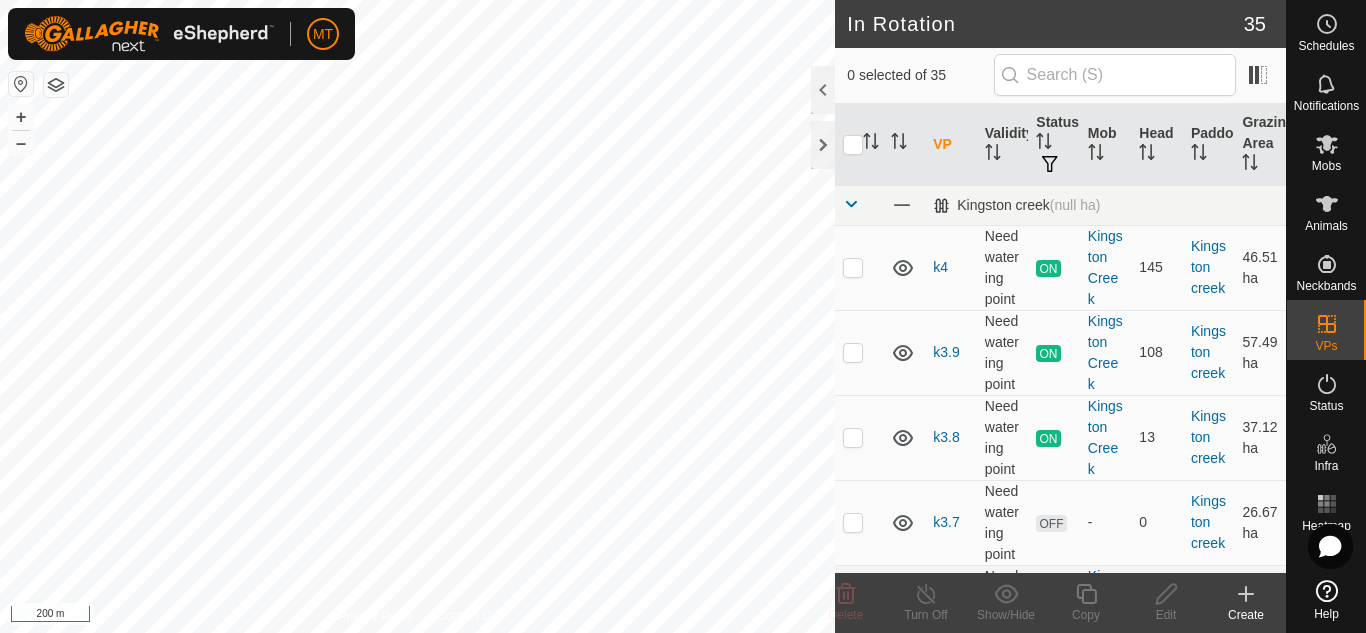 click 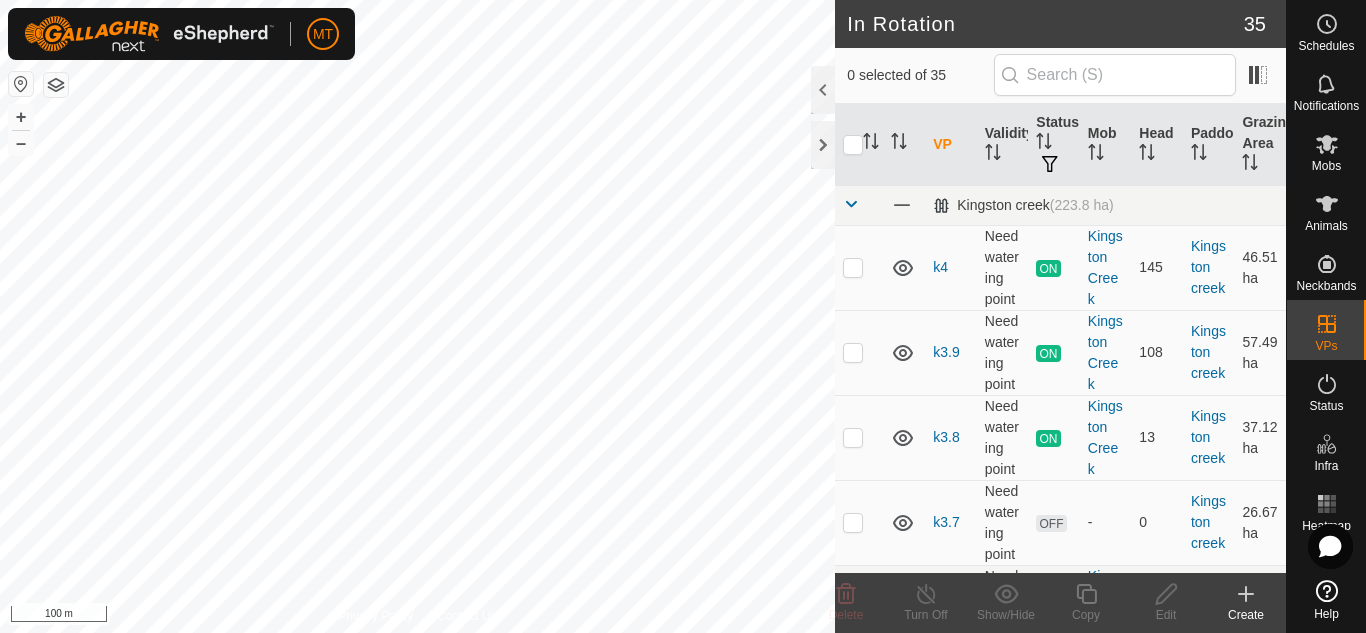 click on "MT Schedules Notifications Mobs Animals Neckbands VPs Status Infra Heatmap Help In Rotation 35 0 selected of 35     VP   Validity   Status   Mob   Head   Paddock   Grazing Area   Kingston creek   ([NUMBER] ha) k4  Need watering point  ON  Kingston Creek   145   Kingston creek   46.51 ha  k3.9  Need watering point  ON  Kingston Creek   108   Kingston creek   57.49 ha  k3.8  Need watering point  ON  Kingston Creek   13   Kingston creek   37.12 ha  k3.7  Need watering point  OFF  -   0   Kingston creek   26.67 ha  k3.6  Need watering point  ON  Kingston Creek   1   Kingston creek   27.85 ha  k3.5  Need watering point  ON  Out of mob - no VP   2   Kingston creek   27.4 ha  k3.3  Need watering point  OFF  -   0   Kingston creek   27.51 ha  k3.2  Need watering point  OFF  -   0   Kingston creek   36.75 ha  k3.1  Need watering point  OFF  -   0   Kingston creek   11.82 ha  k3  Valid  OFF  -   0   Kingston creek   14.29 ha  k2.3  Valid  OFF  -   0   Kingston creek   17.78 ha  k2.2  Valid  OFF  -   0  k2.1 OFF" at bounding box center [683, 316] 